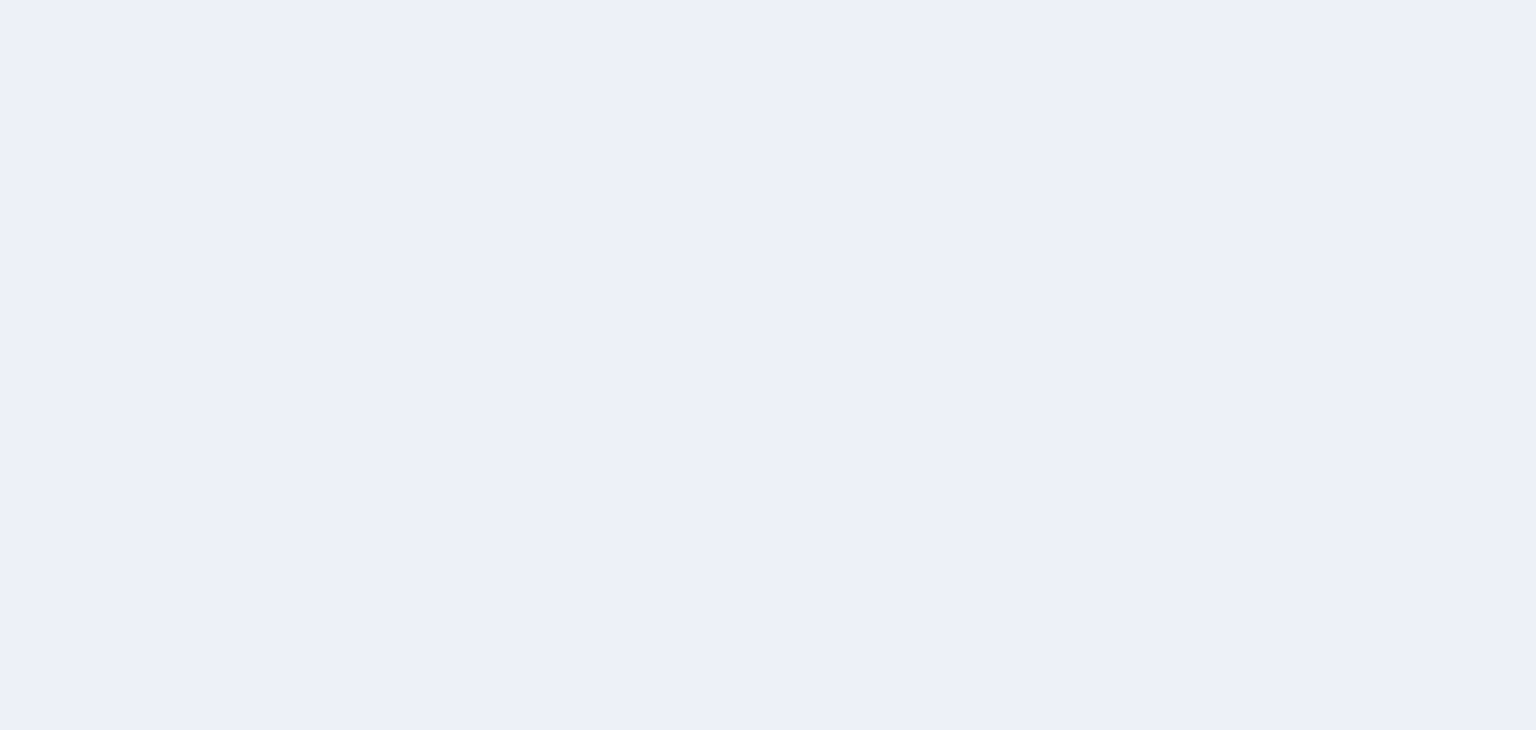 scroll, scrollTop: 0, scrollLeft: 0, axis: both 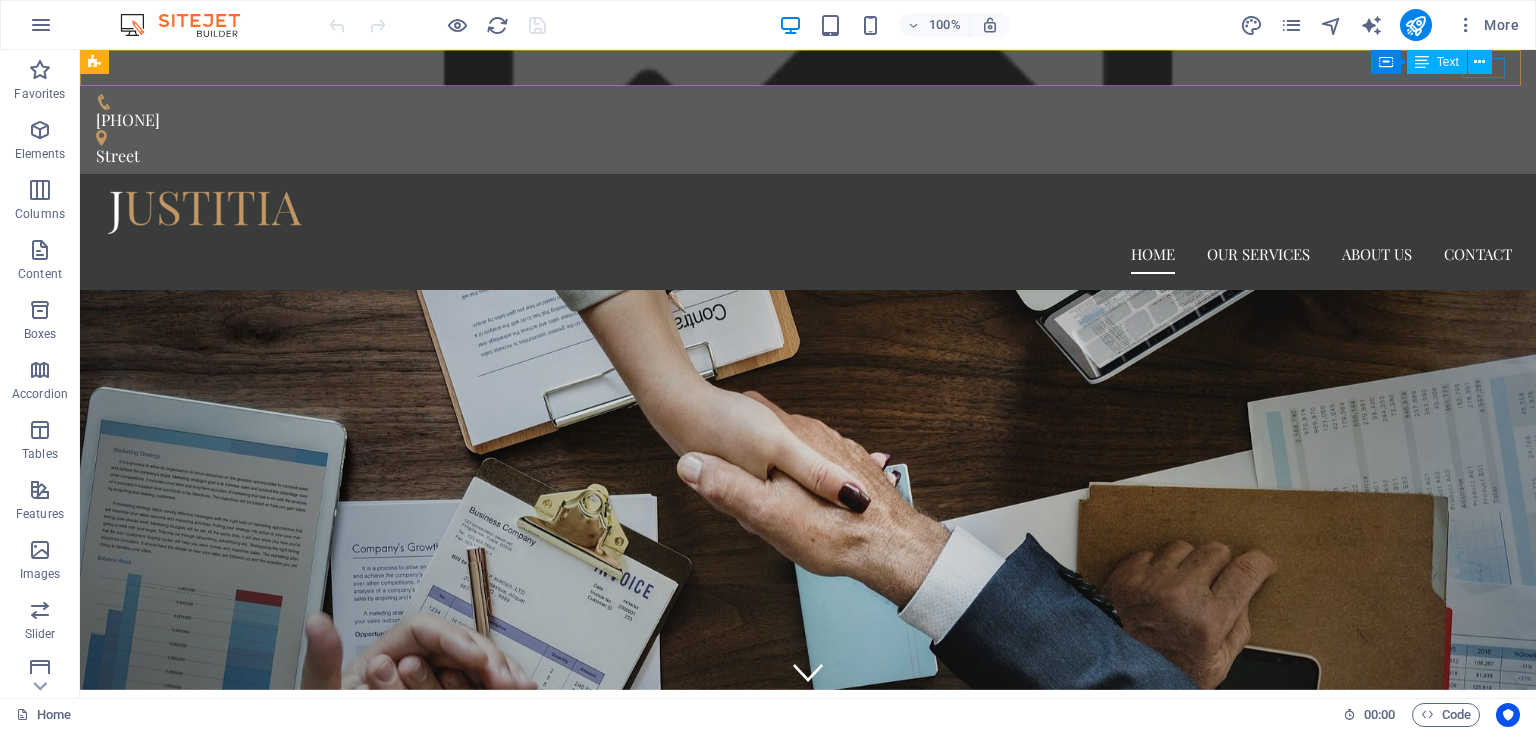 click at bounding box center [1480, 62] 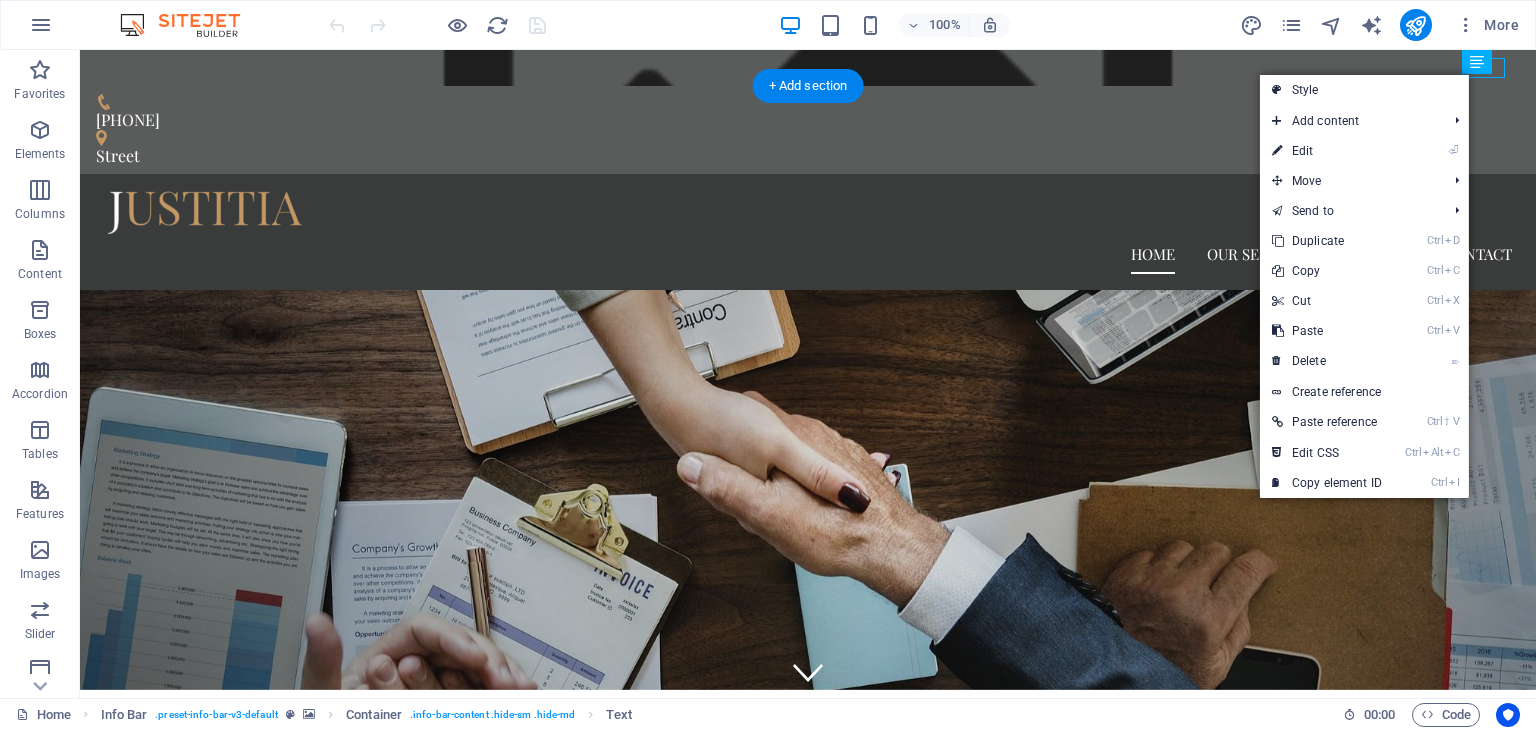 click at bounding box center (808, 68) 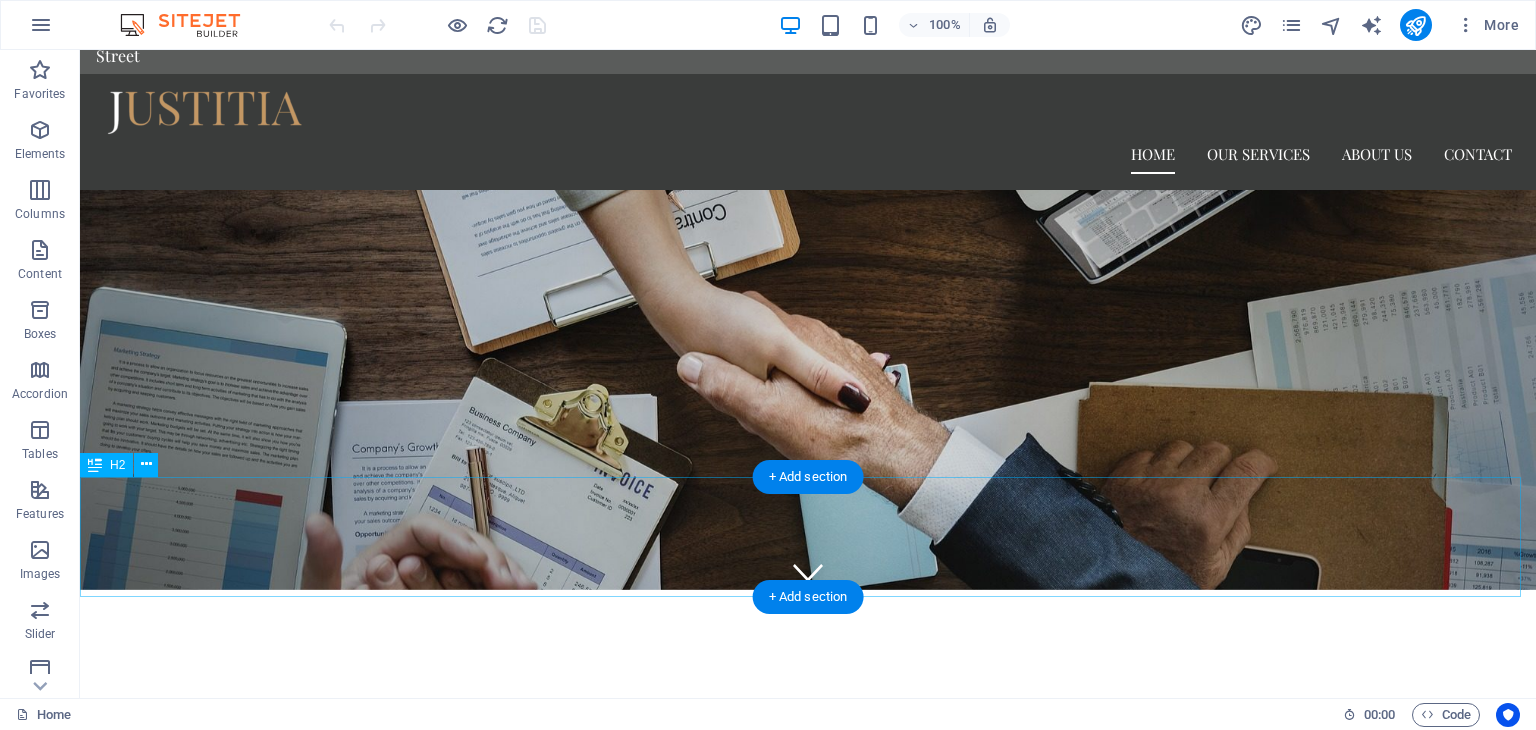scroll, scrollTop: 0, scrollLeft: 0, axis: both 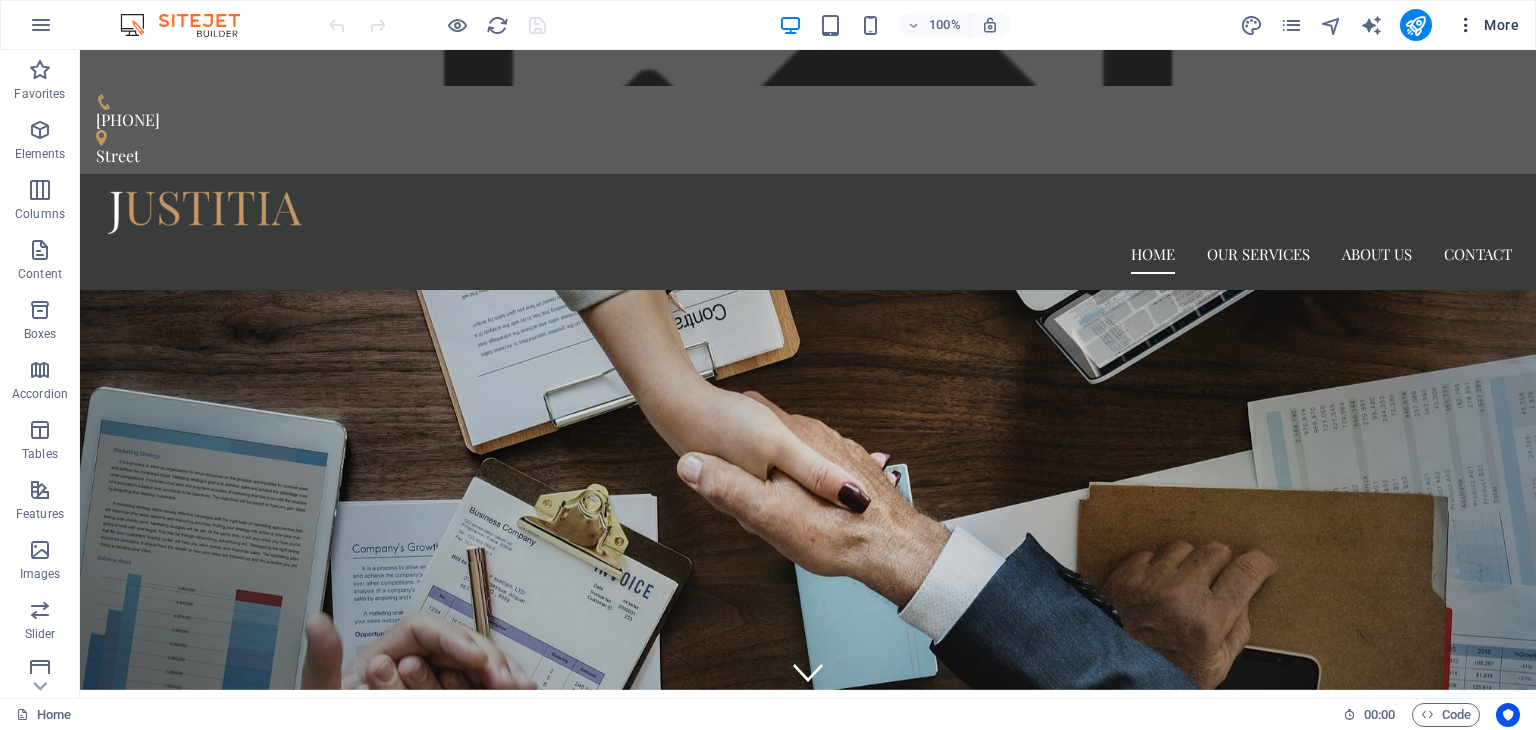 click at bounding box center [1466, 25] 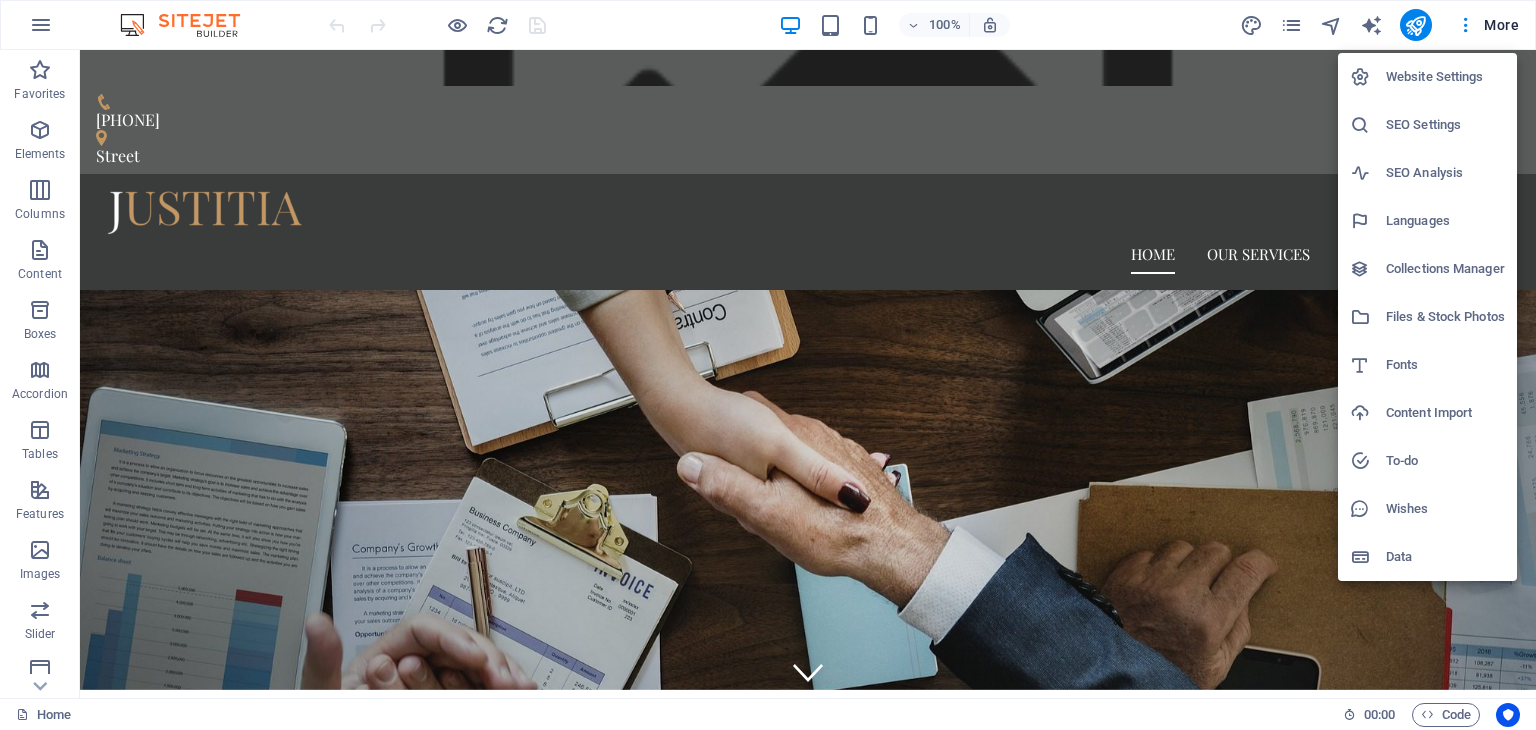 click on "Languages" at bounding box center (1445, 221) 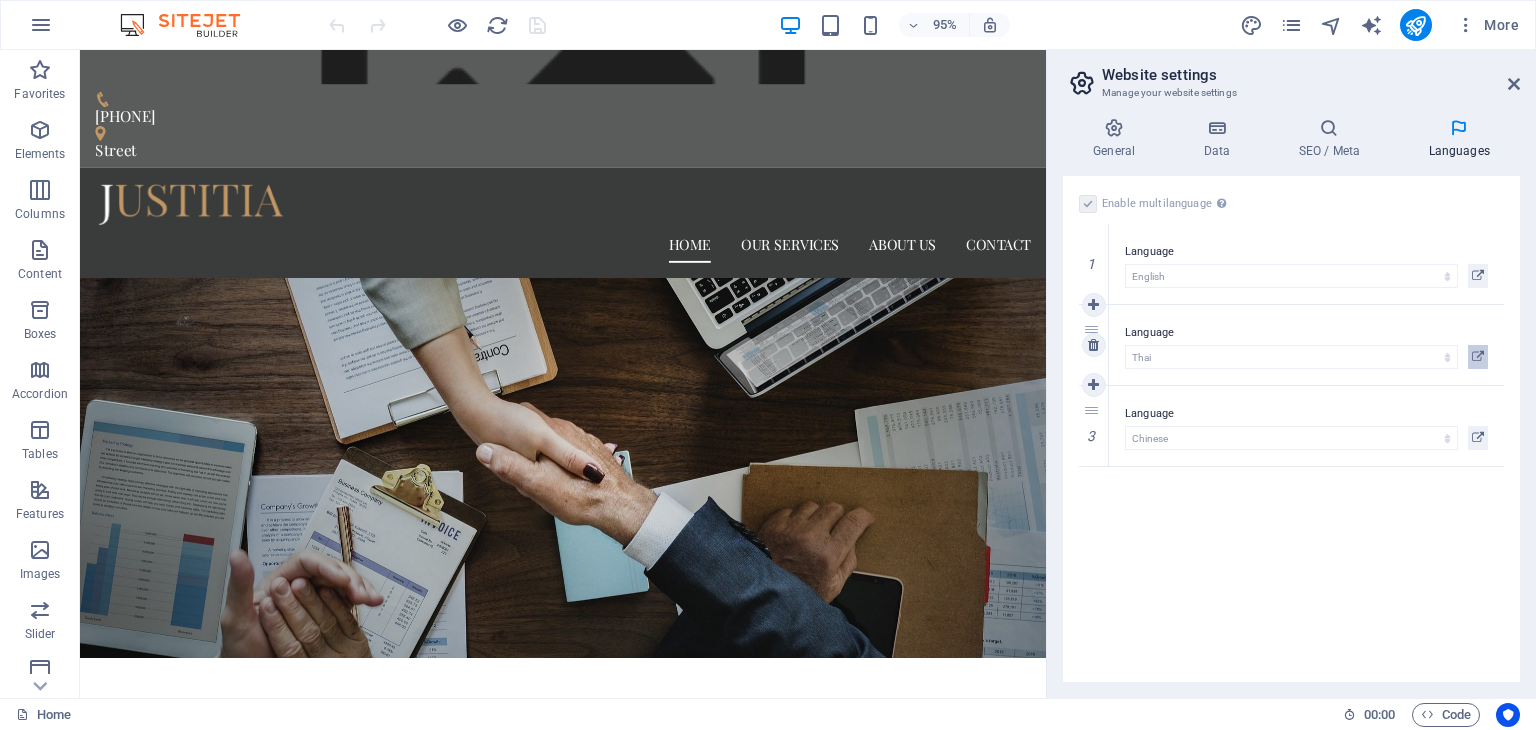 click at bounding box center [1478, 357] 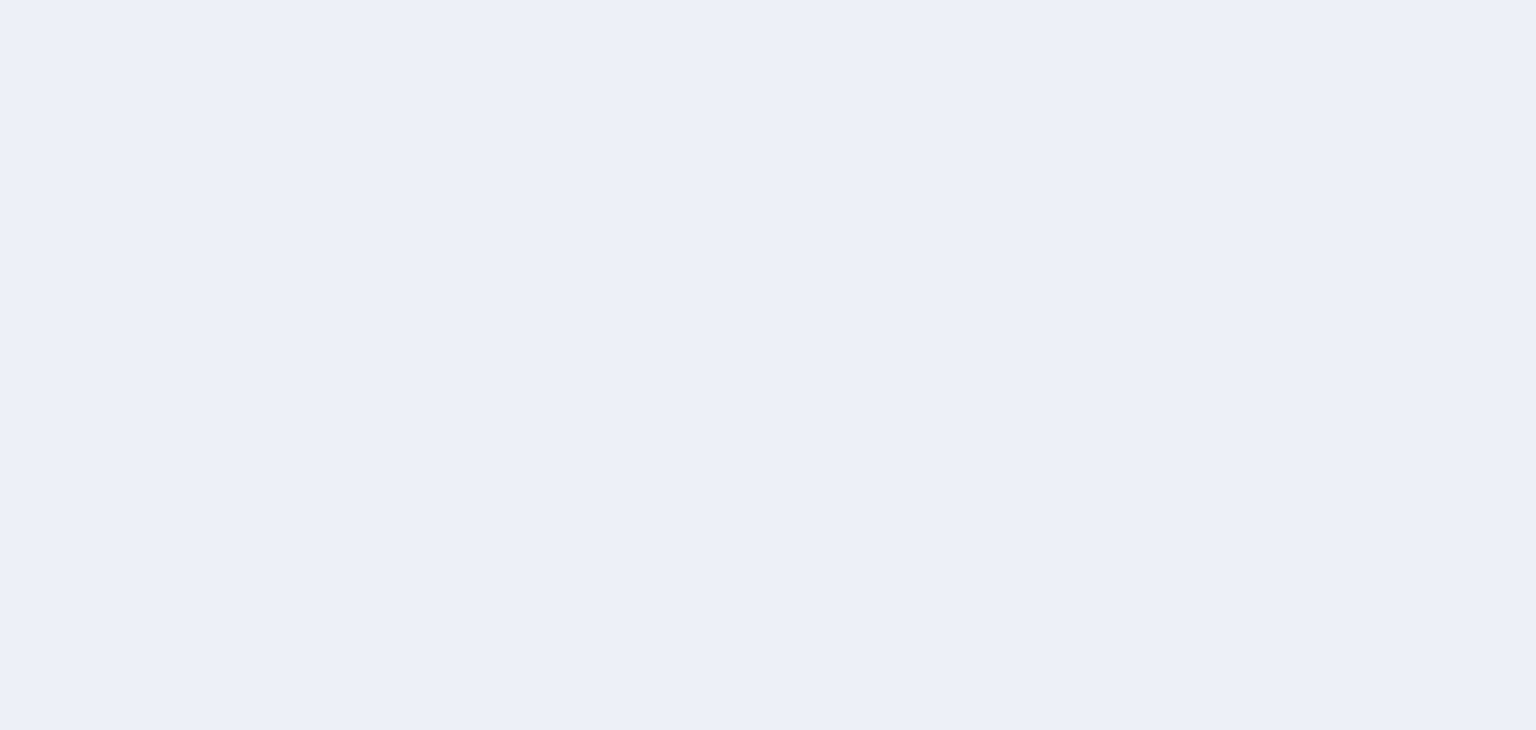 scroll, scrollTop: 0, scrollLeft: 0, axis: both 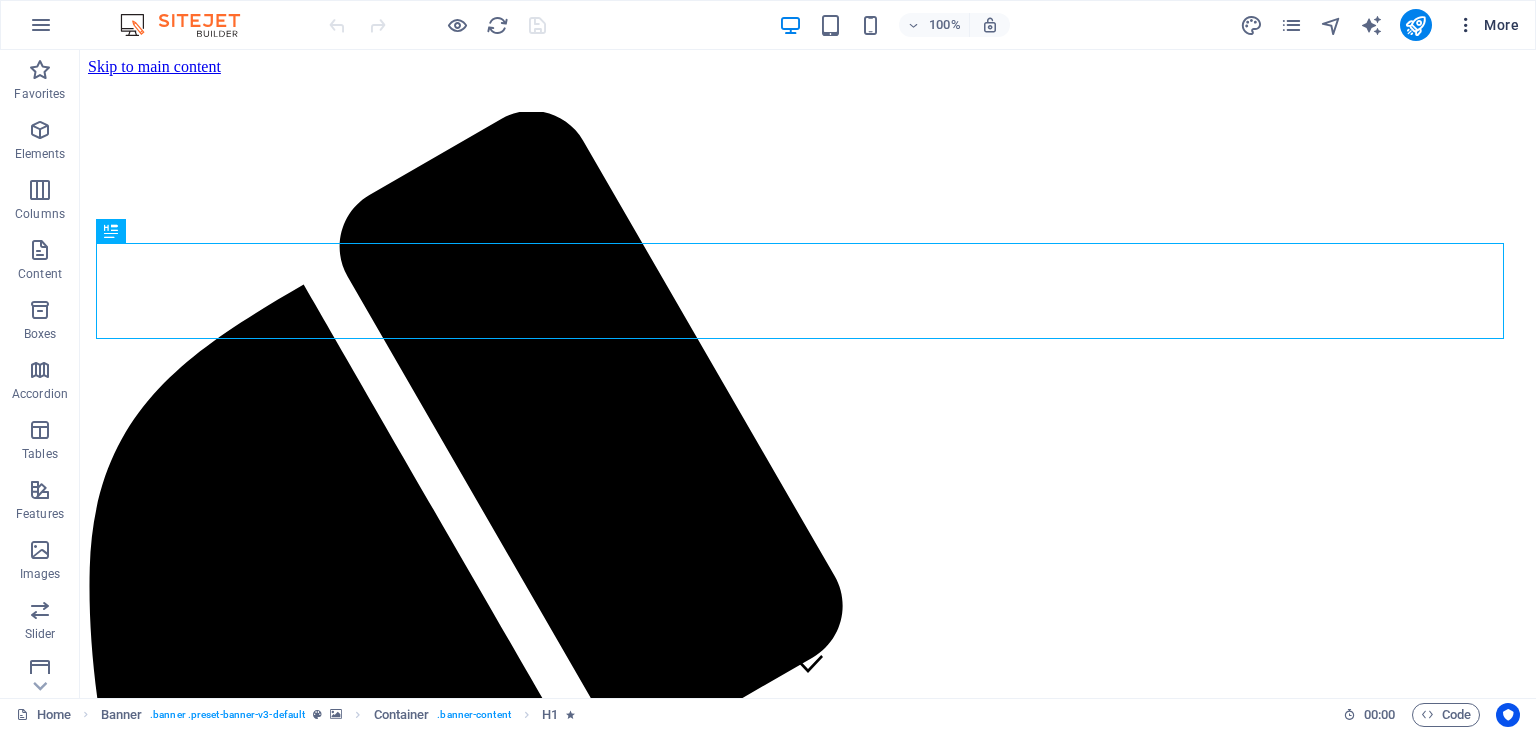 click at bounding box center [1466, 25] 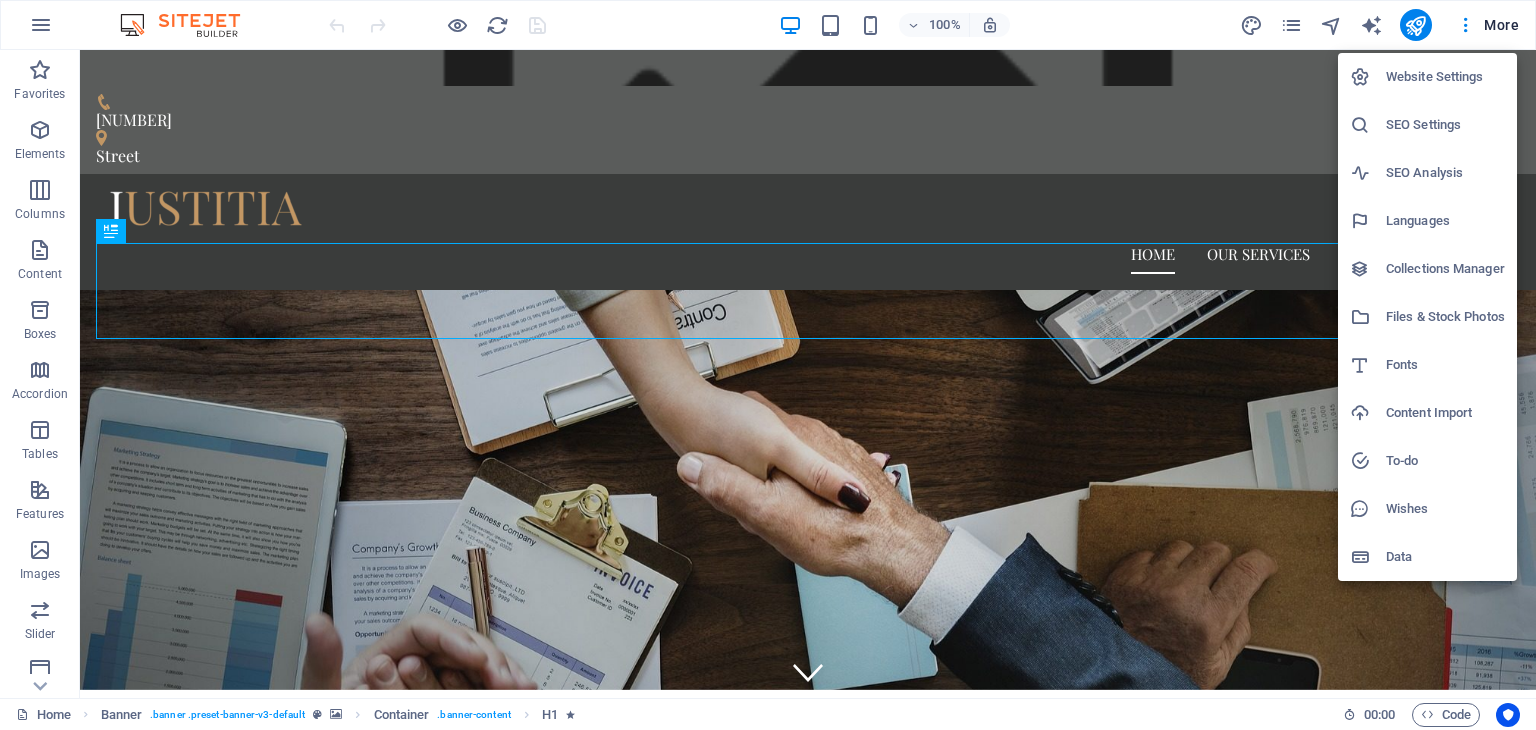 click on "Languages" at bounding box center (1445, 221) 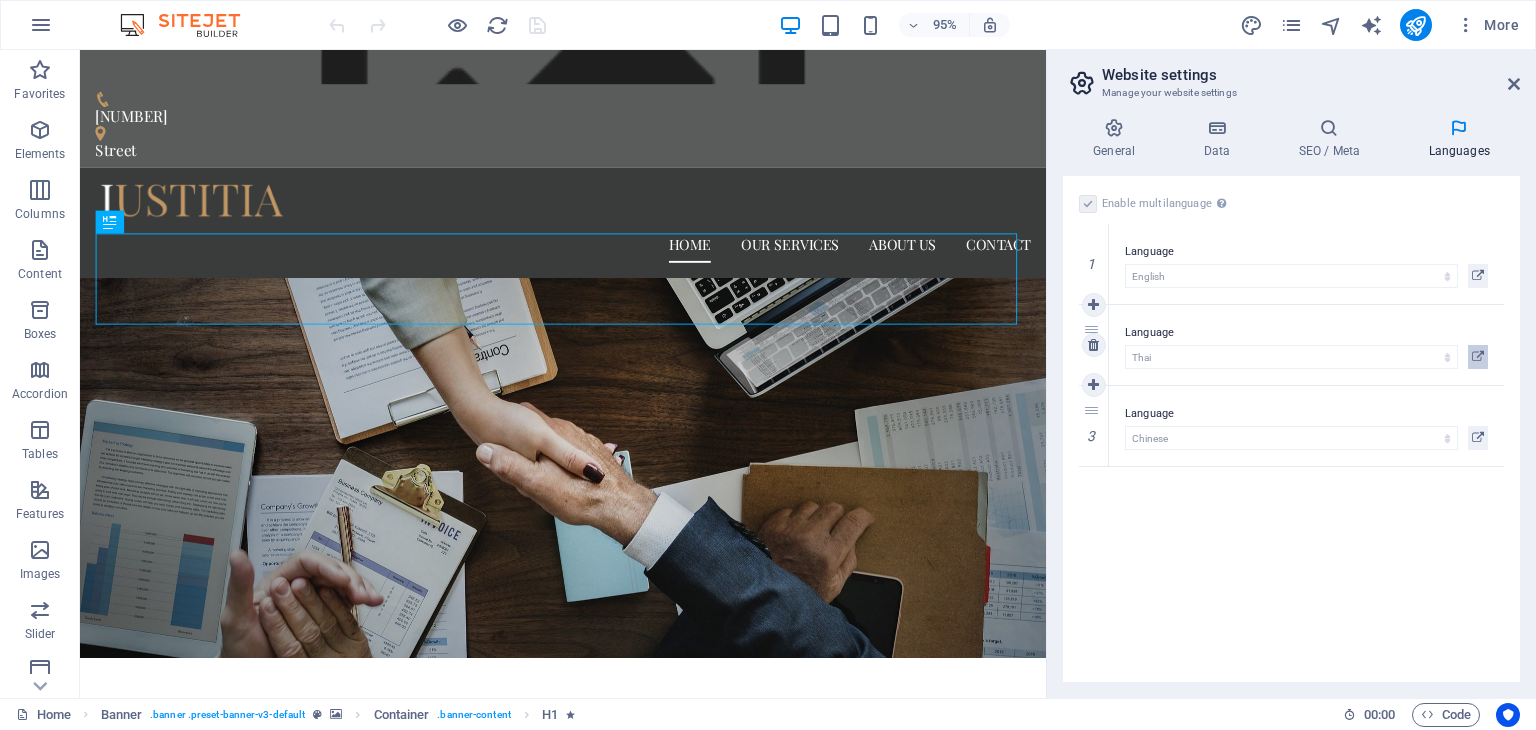 click at bounding box center [1478, 357] 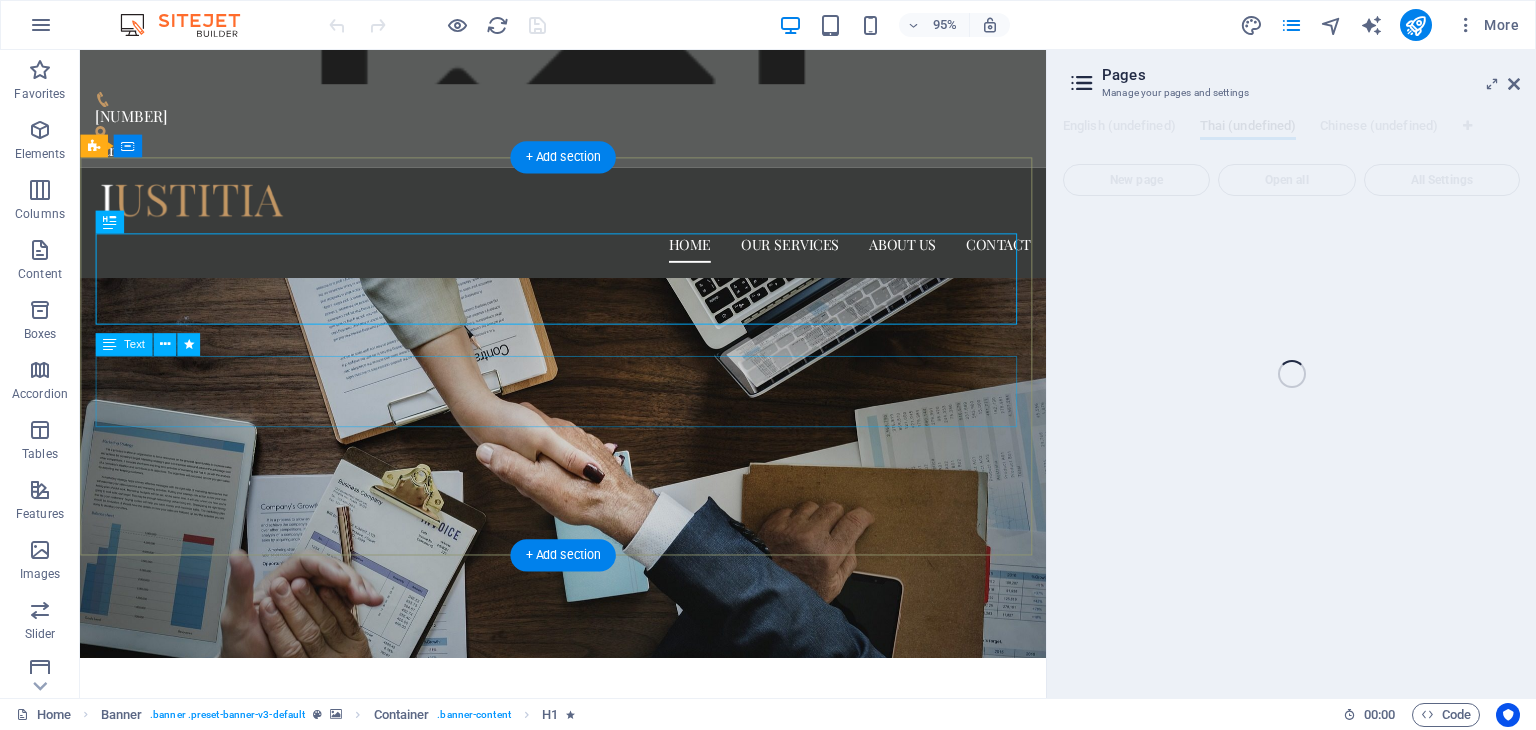 click on "Our Experience in Asia & [COUNTRY] With years of hands-on experience across diverse sectors in Asia, our team understands the unique business challenges faced by investors and entrepreneurs. We specialize in navigating [COUNTRY]’s regulatory landscape and cultural context, ensuring smooth entry and long-term growth for your business." at bounding box center [588, 936] 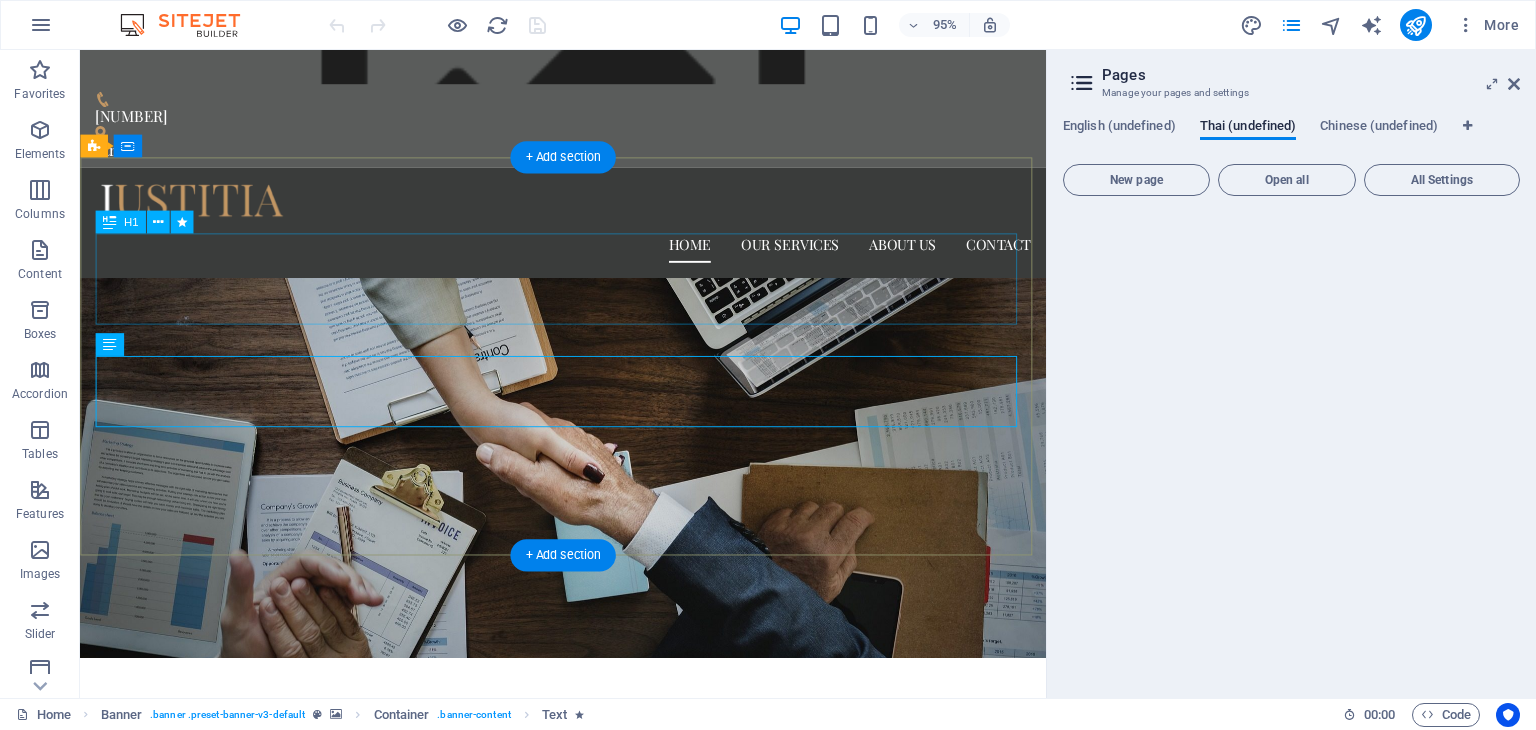 click on "We protect your rights" at bounding box center (588, 818) 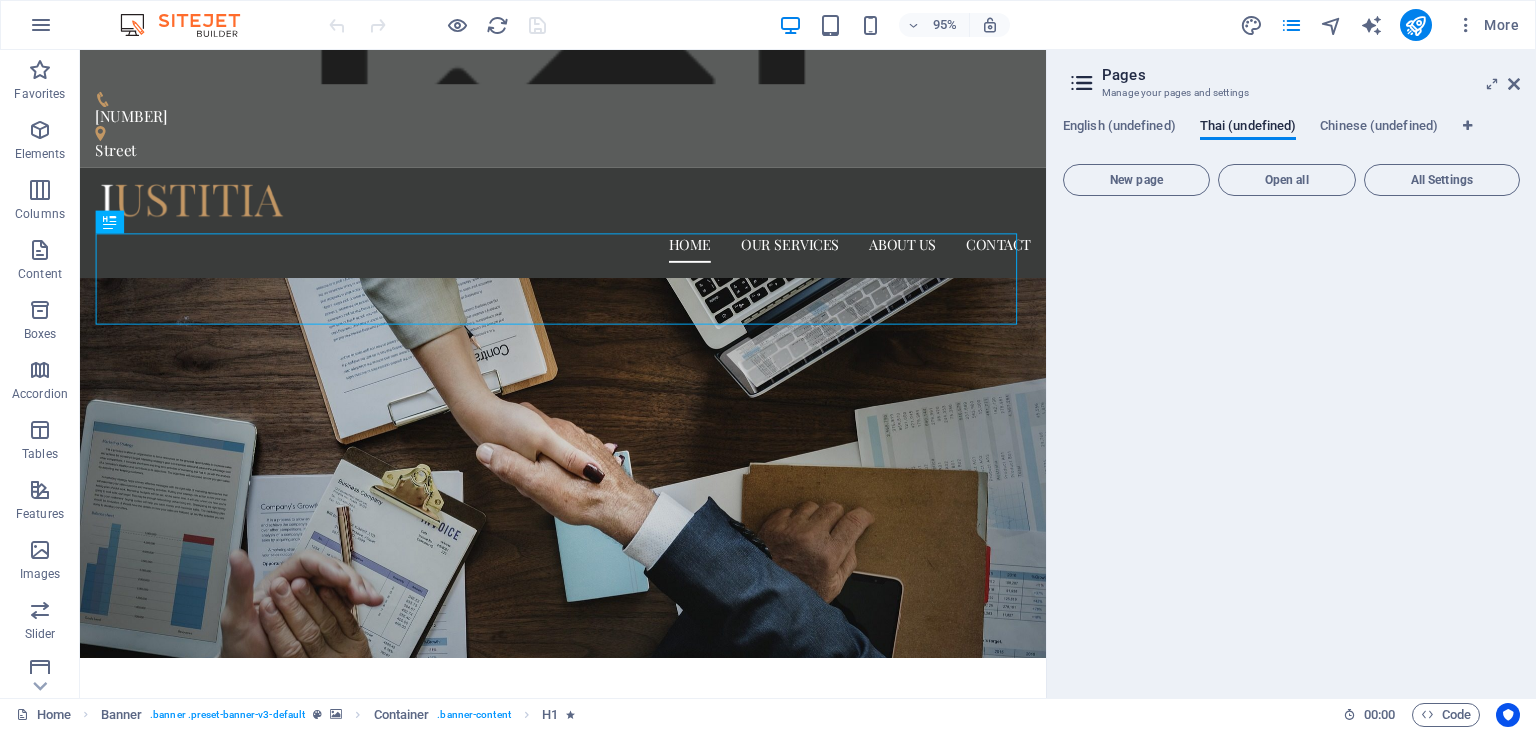 click on "New page Open all All Settings" at bounding box center (1291, 419) 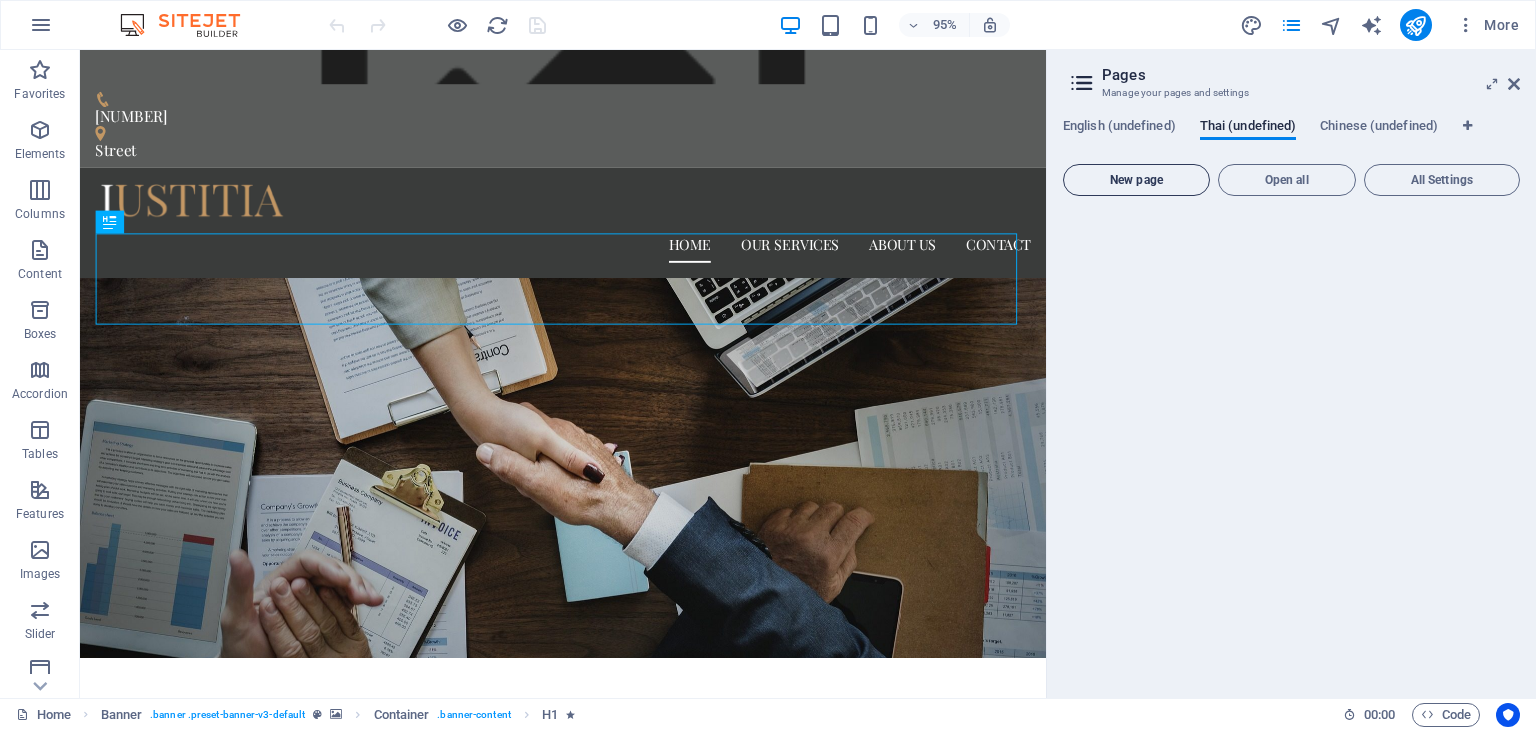 click on "New page" at bounding box center [1136, 180] 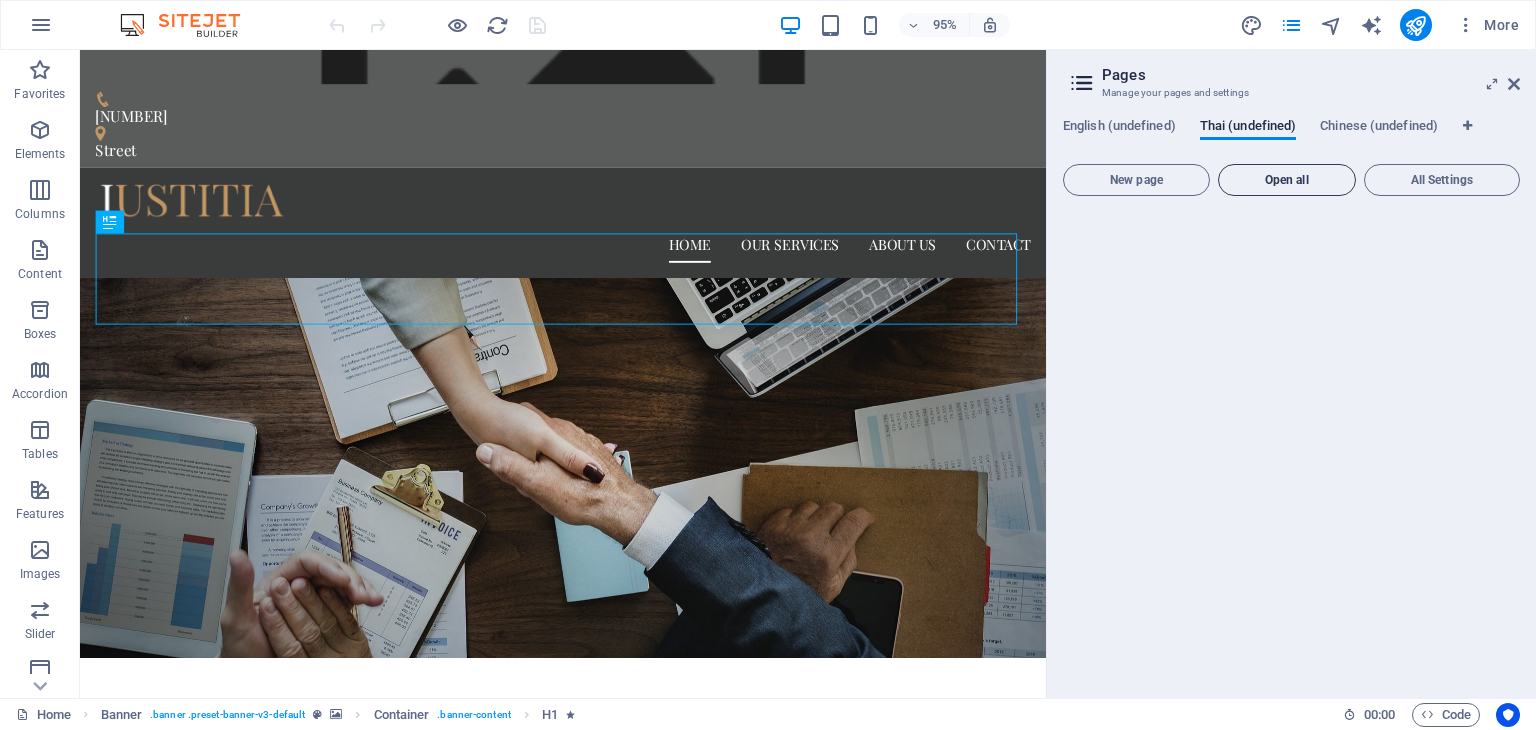 click on "Open all" at bounding box center [1287, 180] 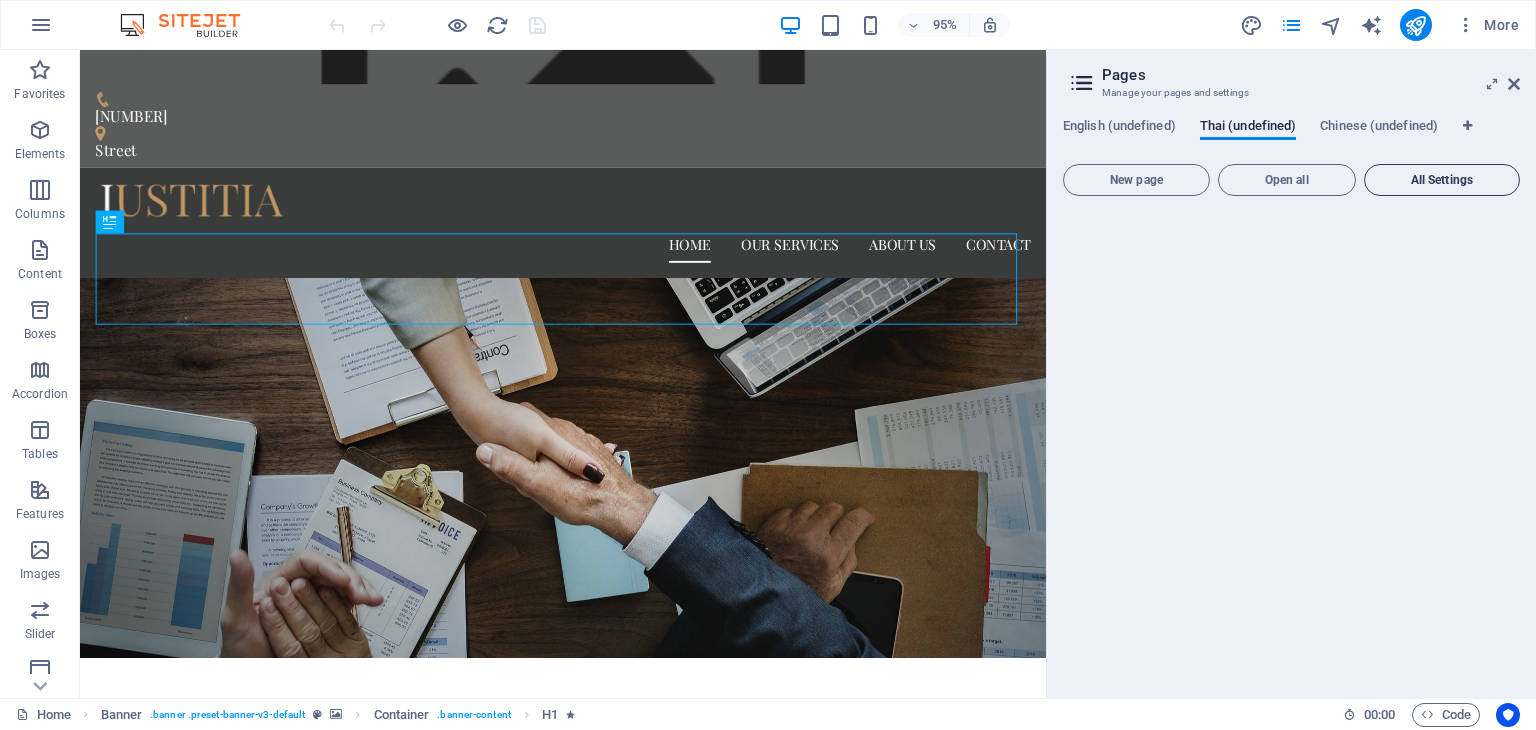 click on "All Settings" at bounding box center (1442, 180) 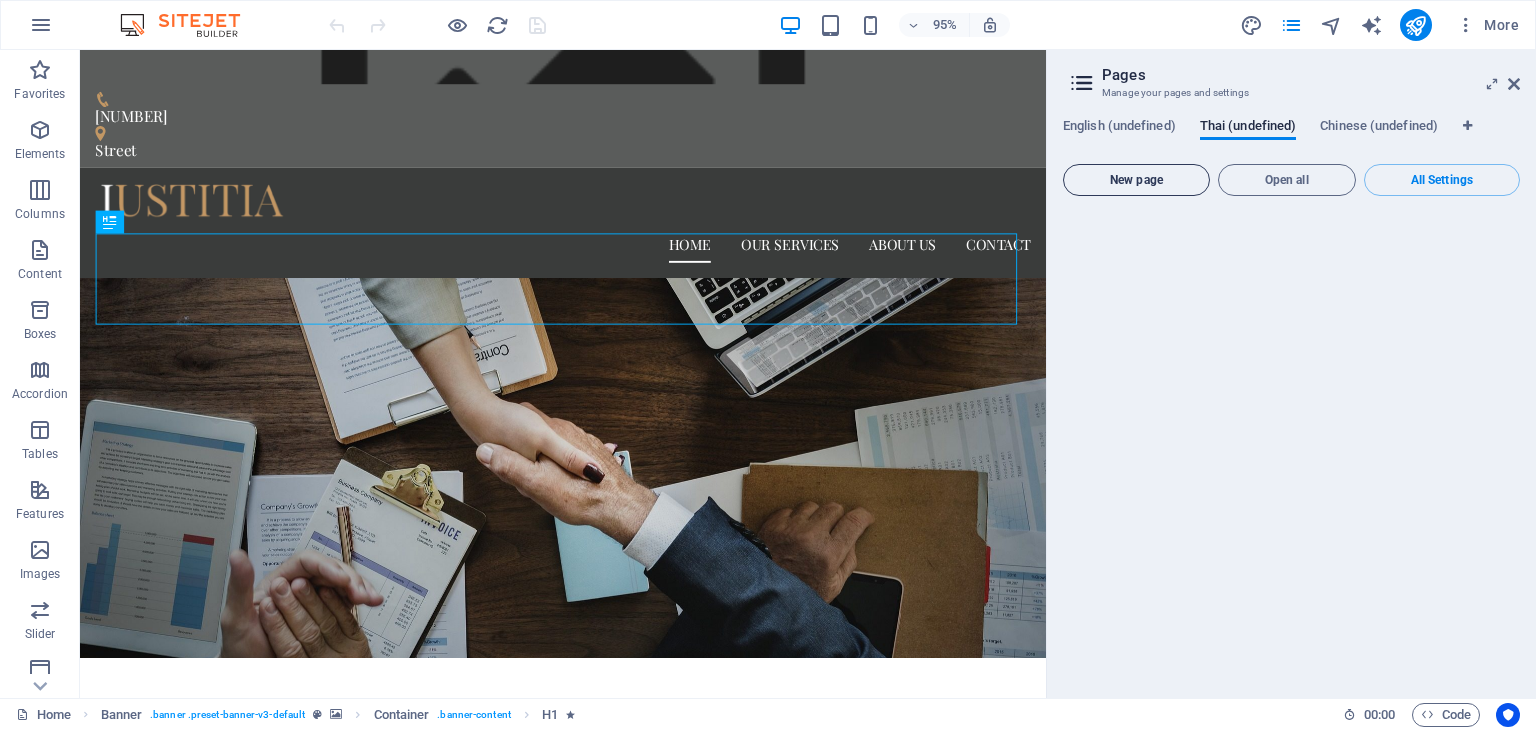 click on "New page" at bounding box center (1136, 180) 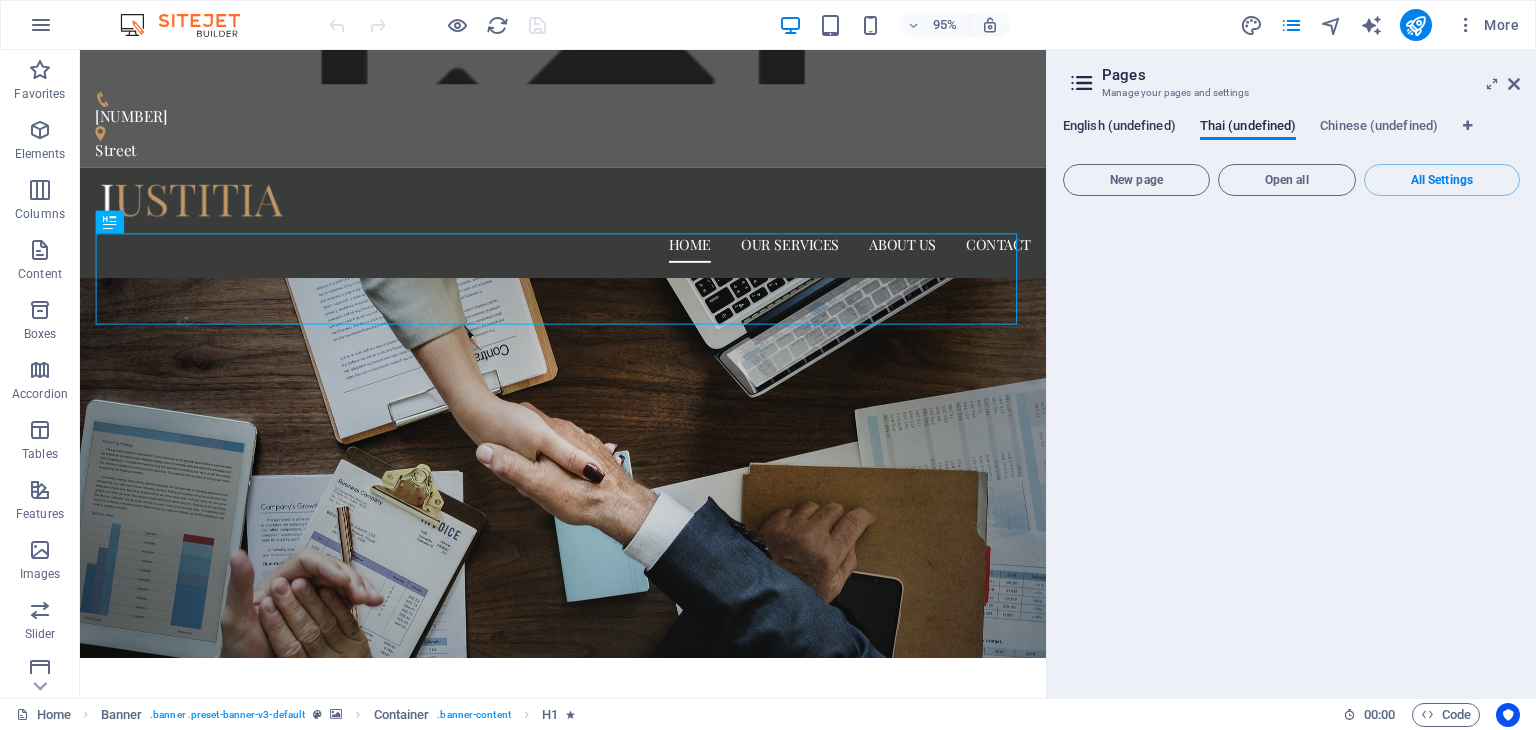 click on "English (undefined)" at bounding box center [1119, 128] 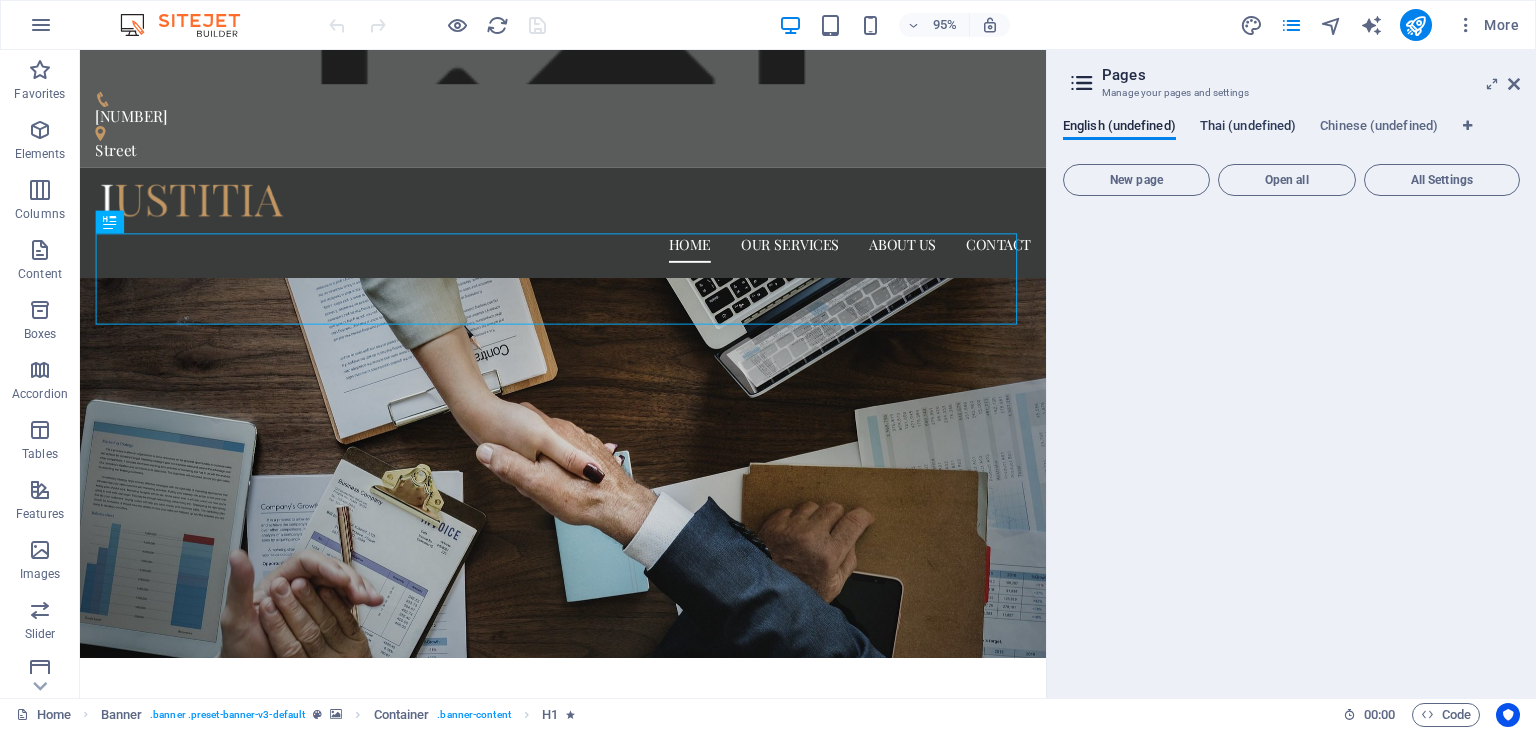 click on "Thai (undefined)" at bounding box center (1248, 128) 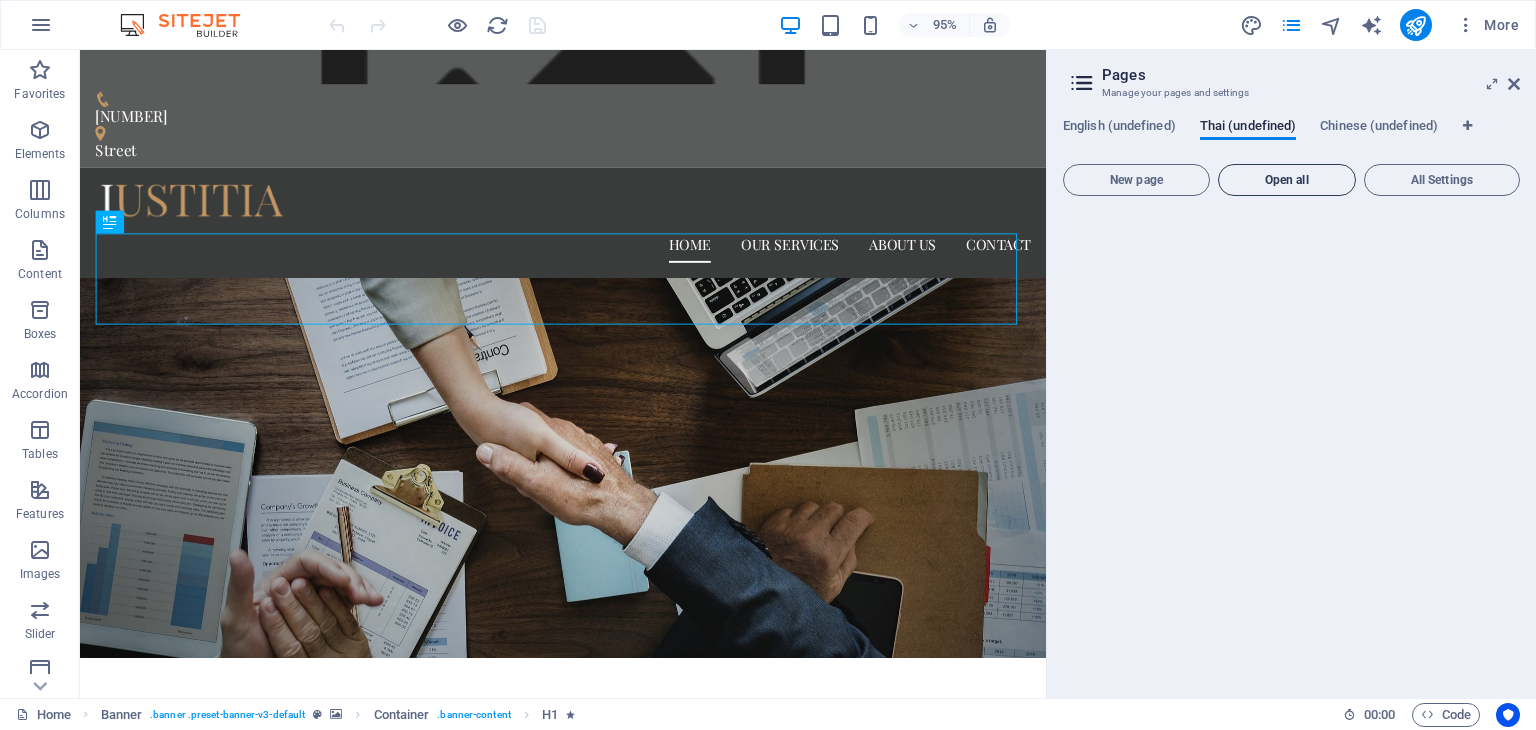 click on "Open all" at bounding box center (1287, 180) 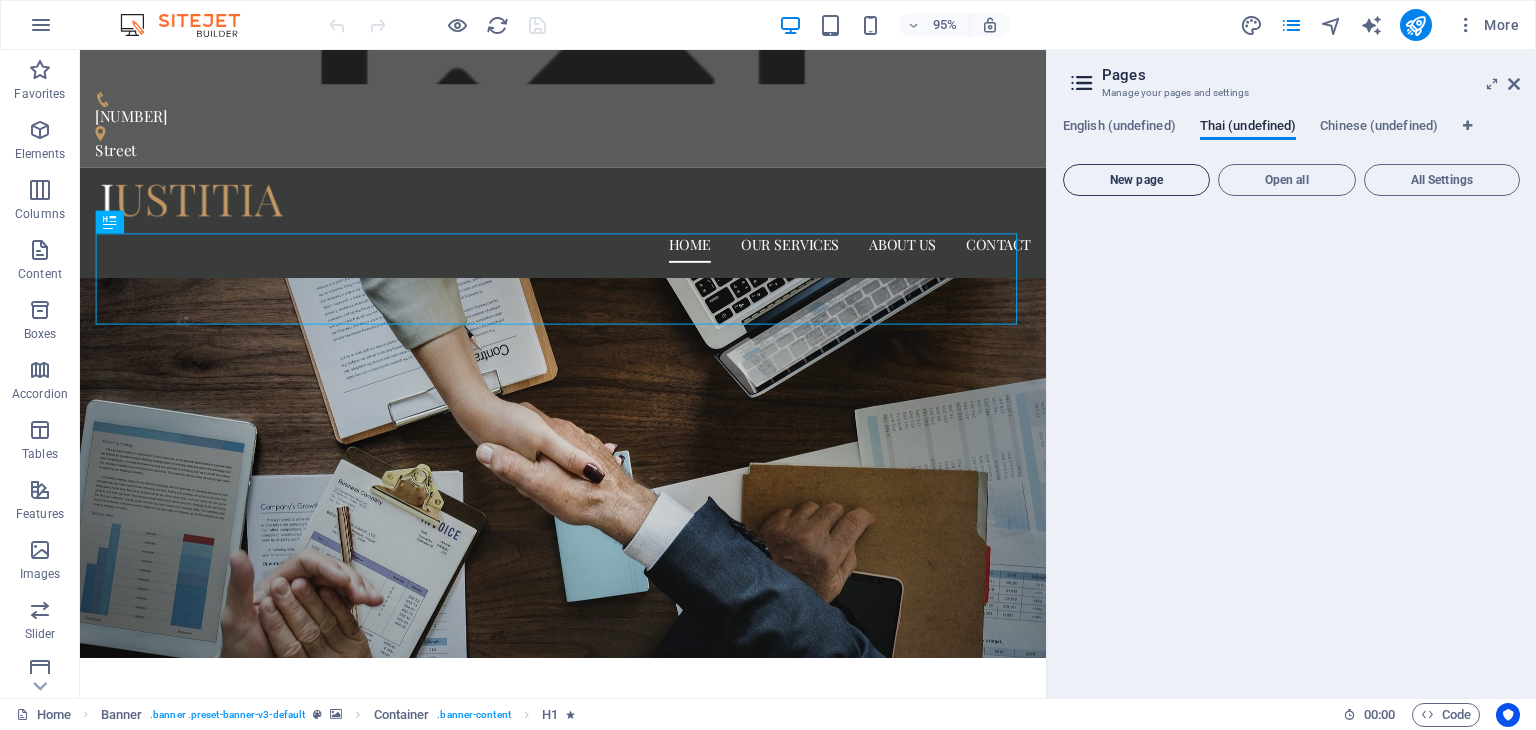 click on "New page" at bounding box center [1136, 180] 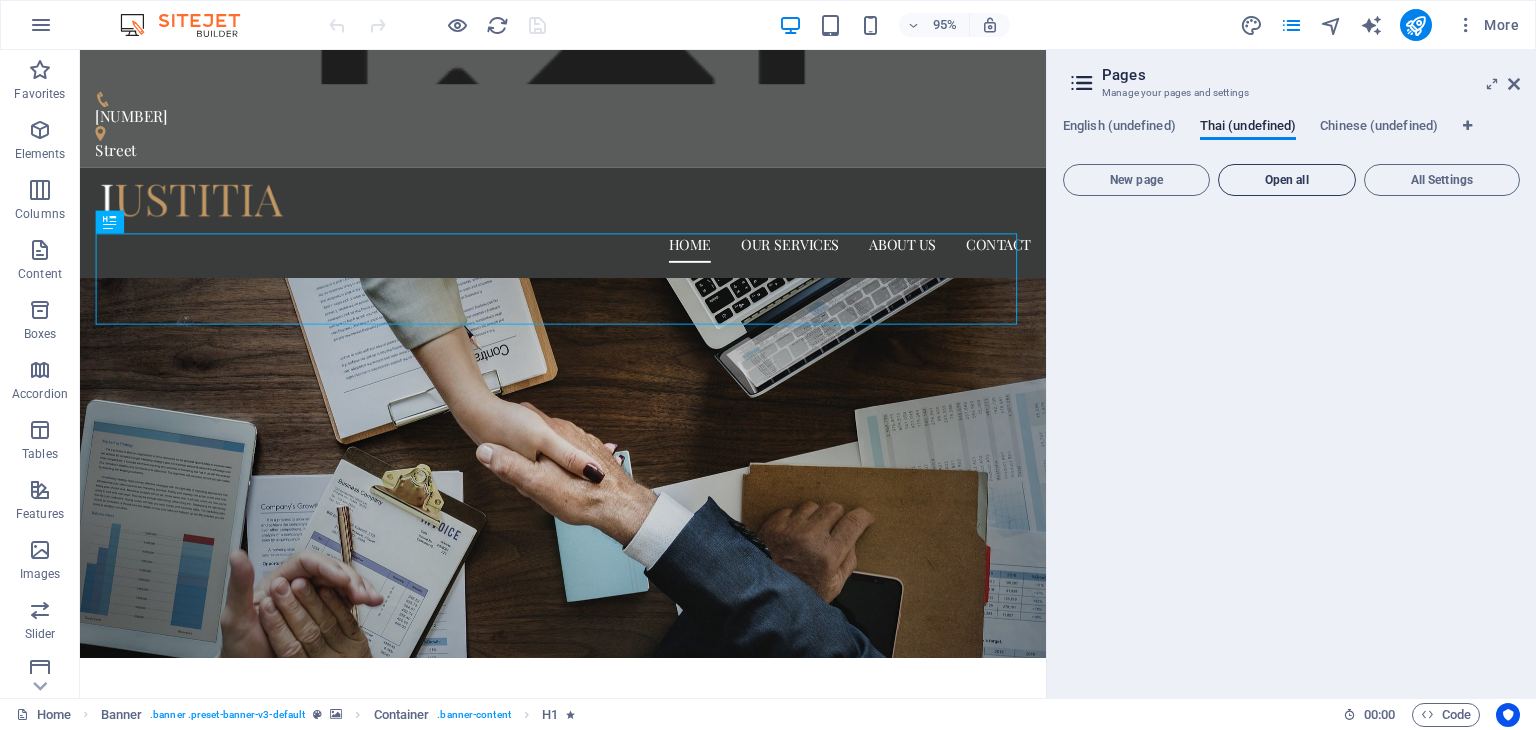 click on "Open all" at bounding box center (1287, 180) 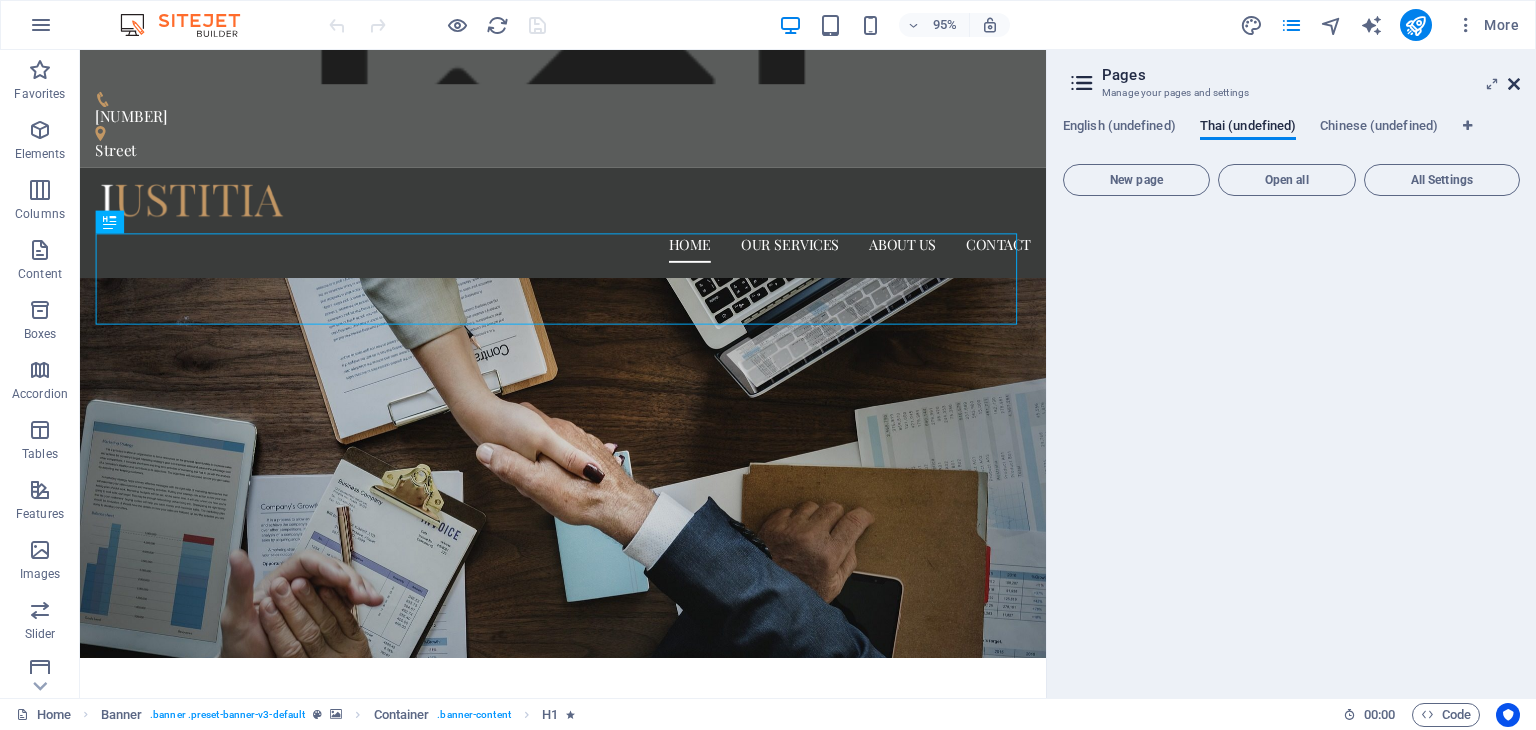click at bounding box center (1514, 84) 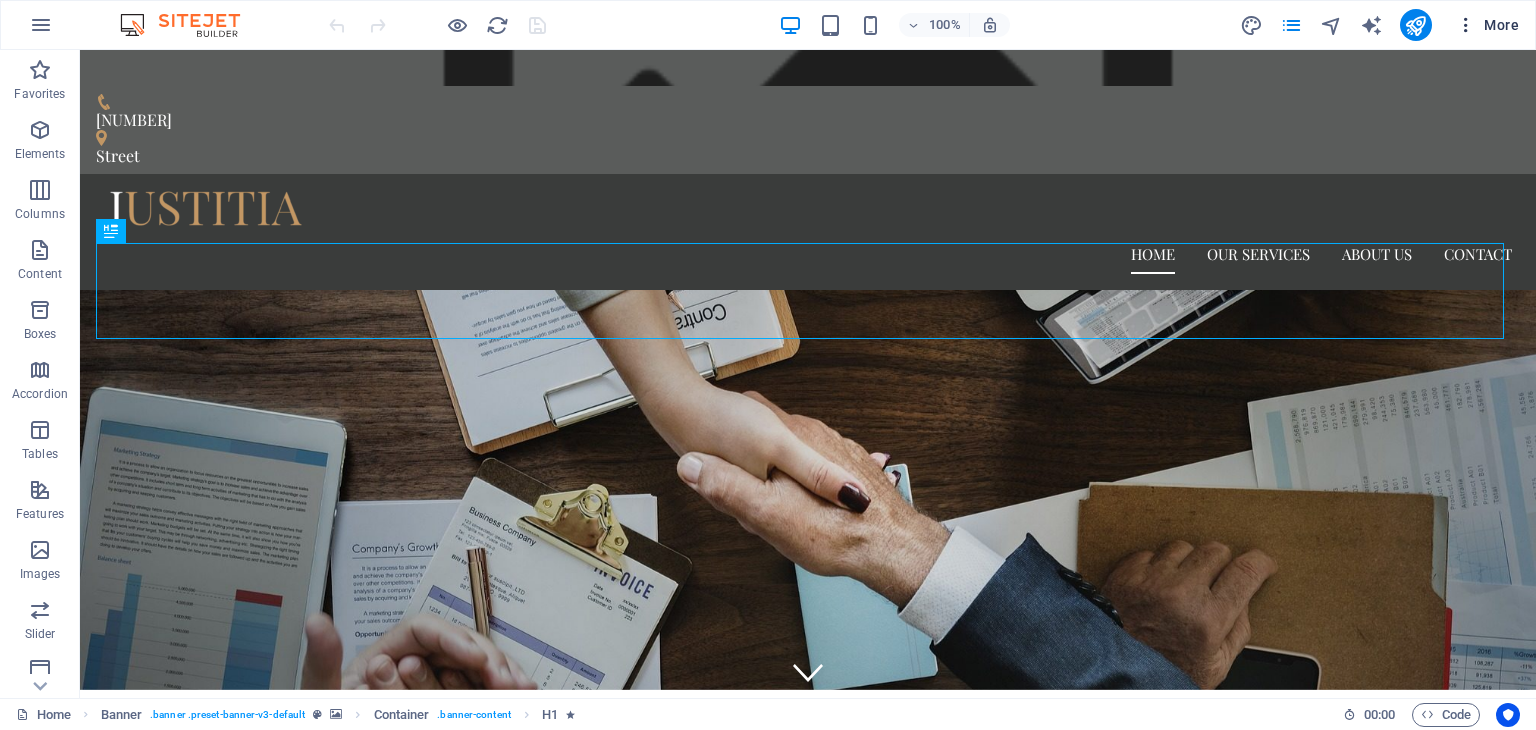 click at bounding box center [1466, 25] 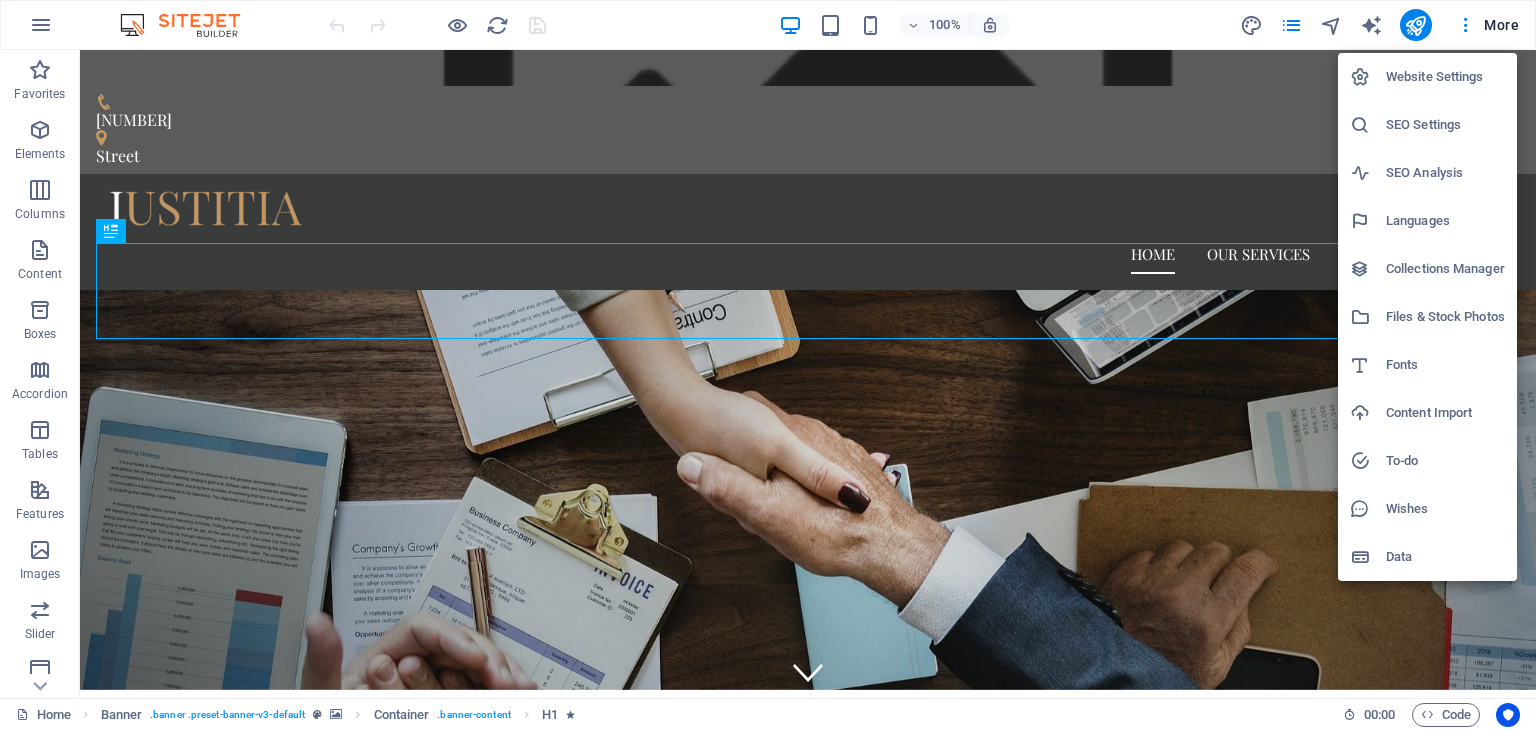 click on "Languages" at bounding box center (1445, 221) 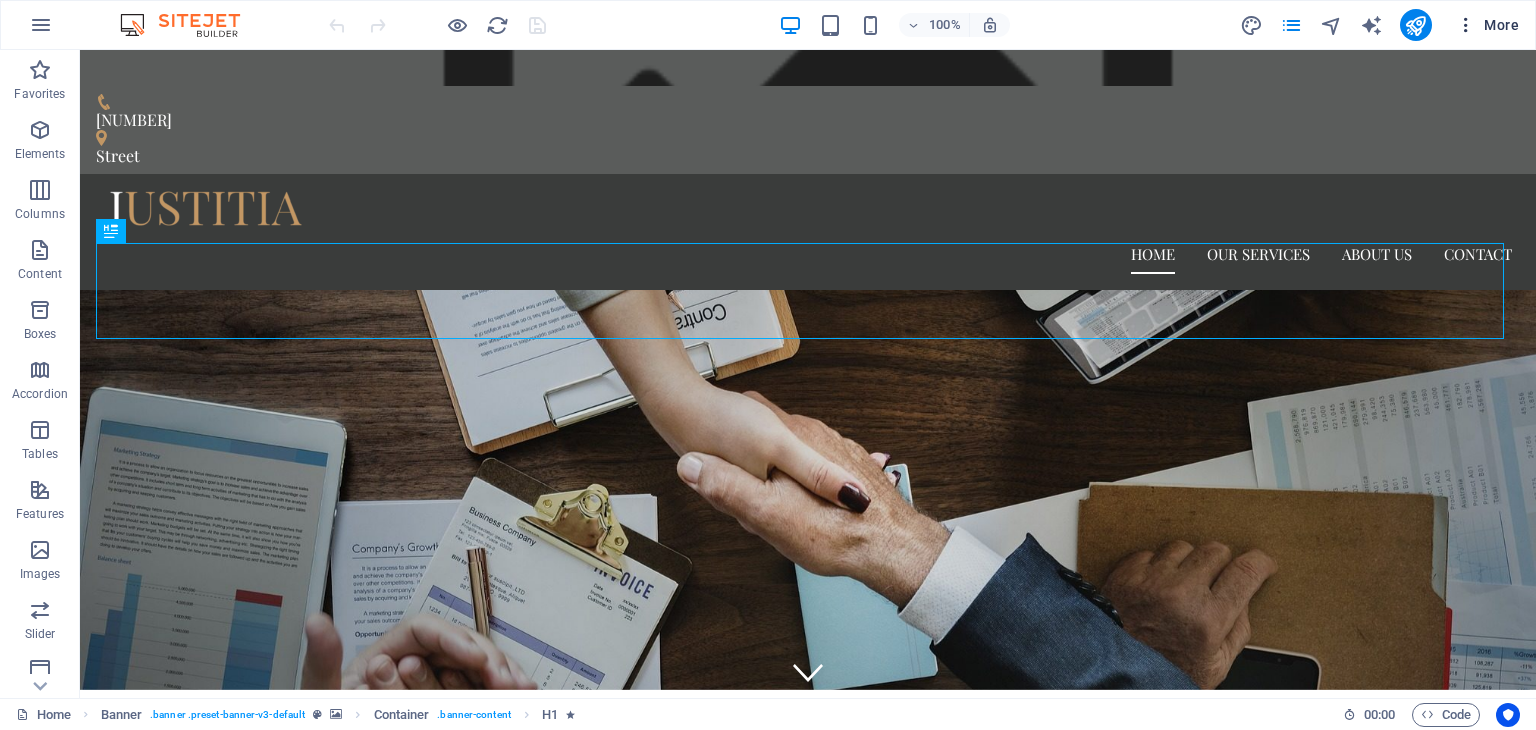 click at bounding box center [1466, 25] 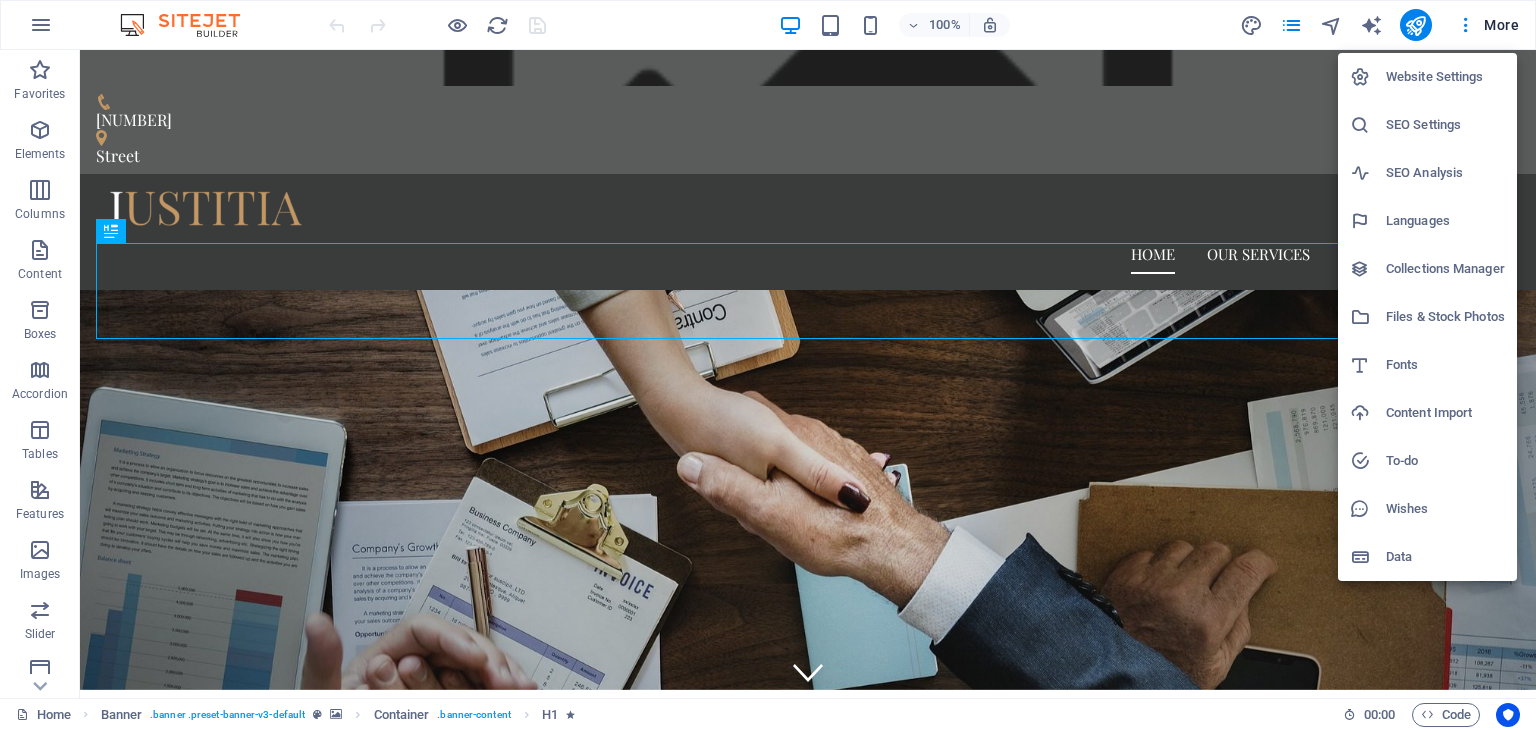 click on "Languages" at bounding box center [1445, 221] 